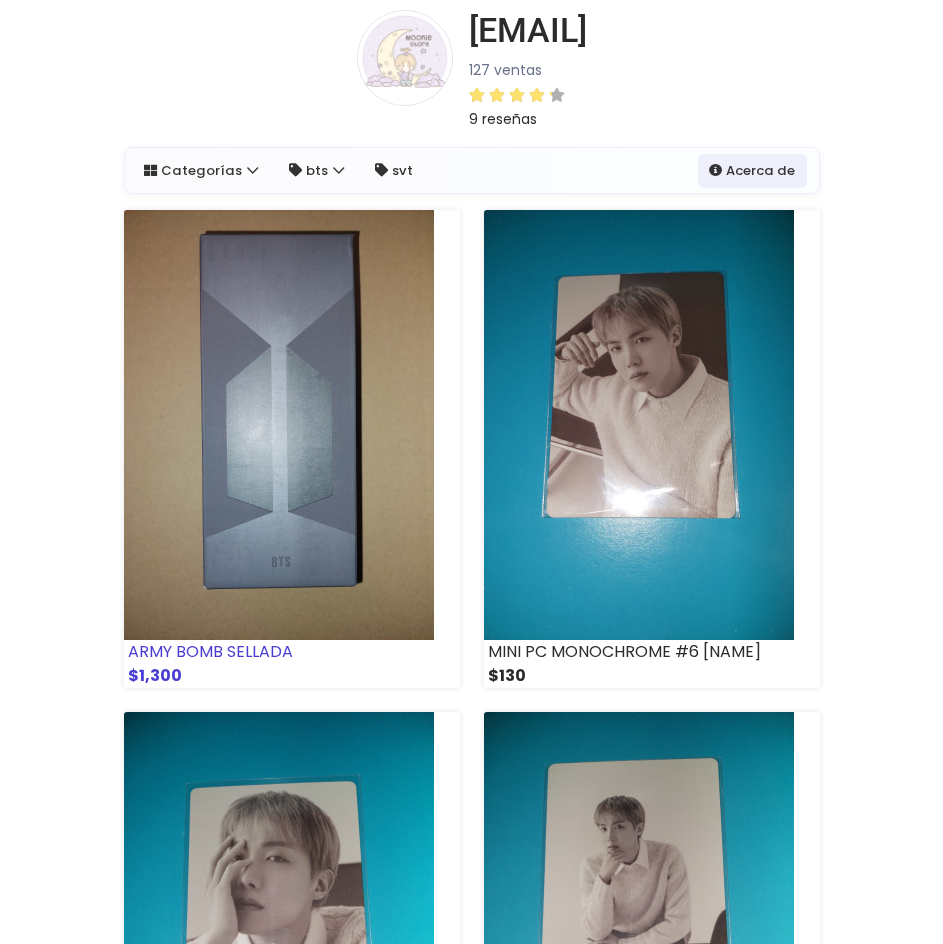 scroll, scrollTop: 100, scrollLeft: 0, axis: vertical 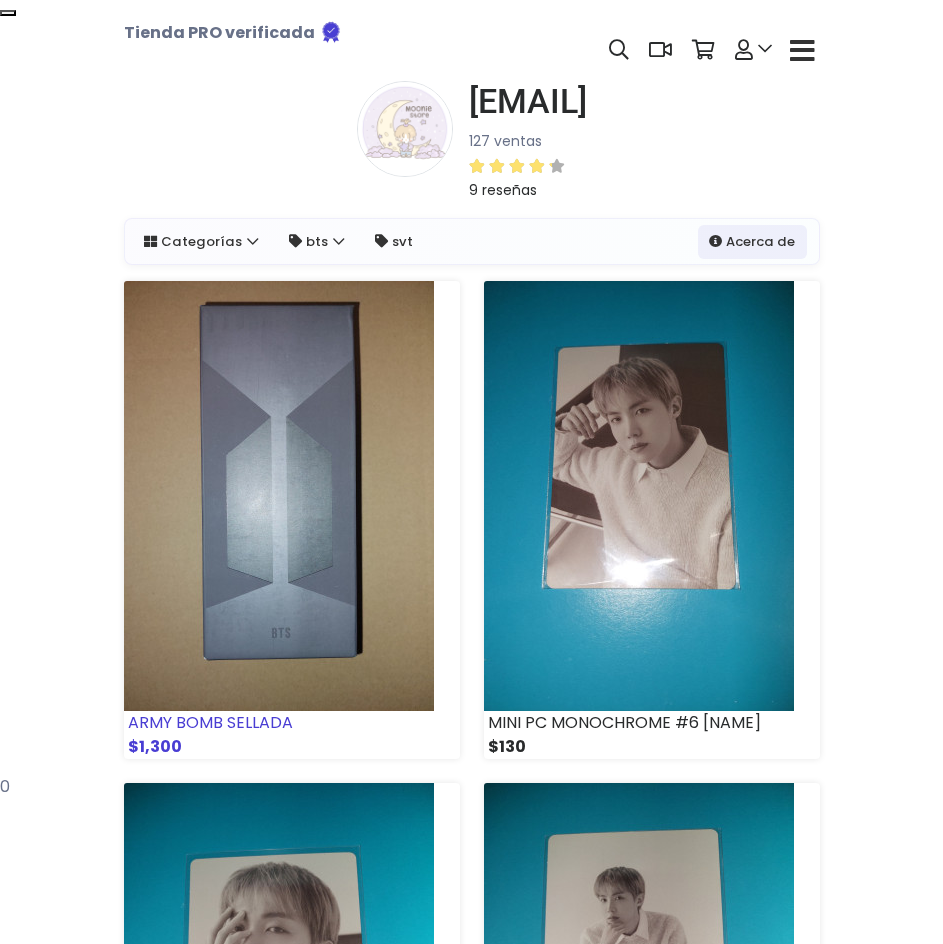 click at bounding box center (279, 496) 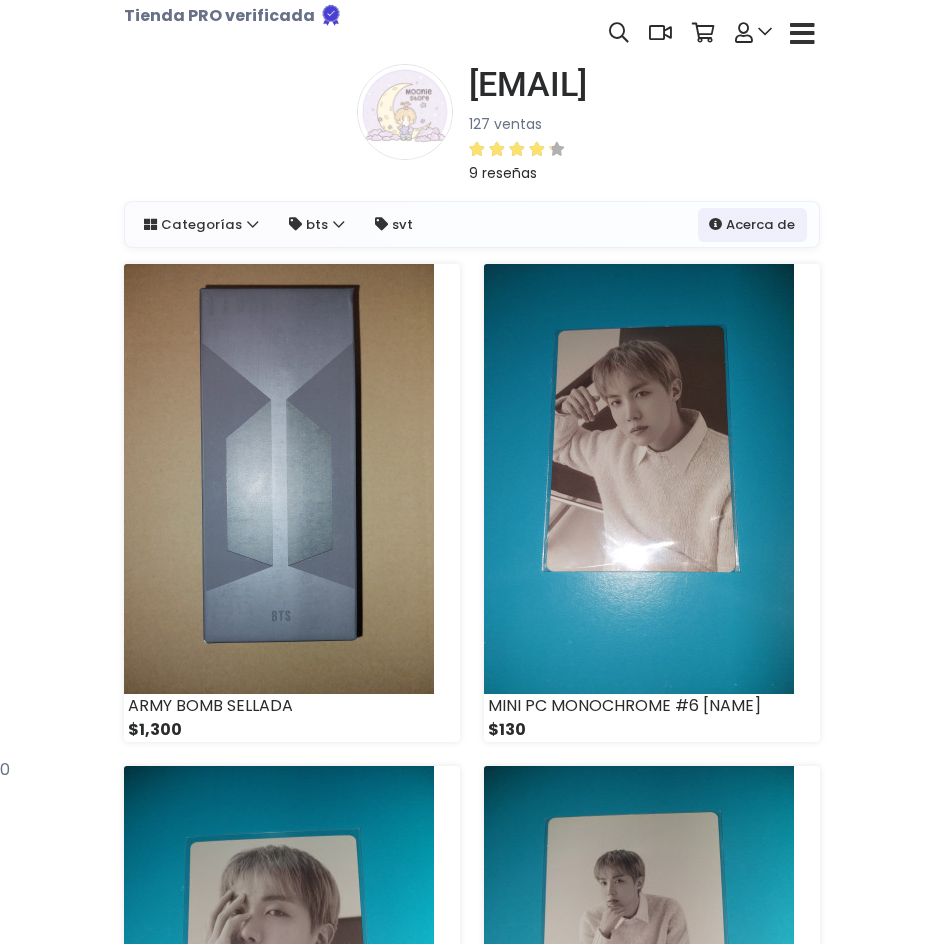 scroll, scrollTop: 0, scrollLeft: 0, axis: both 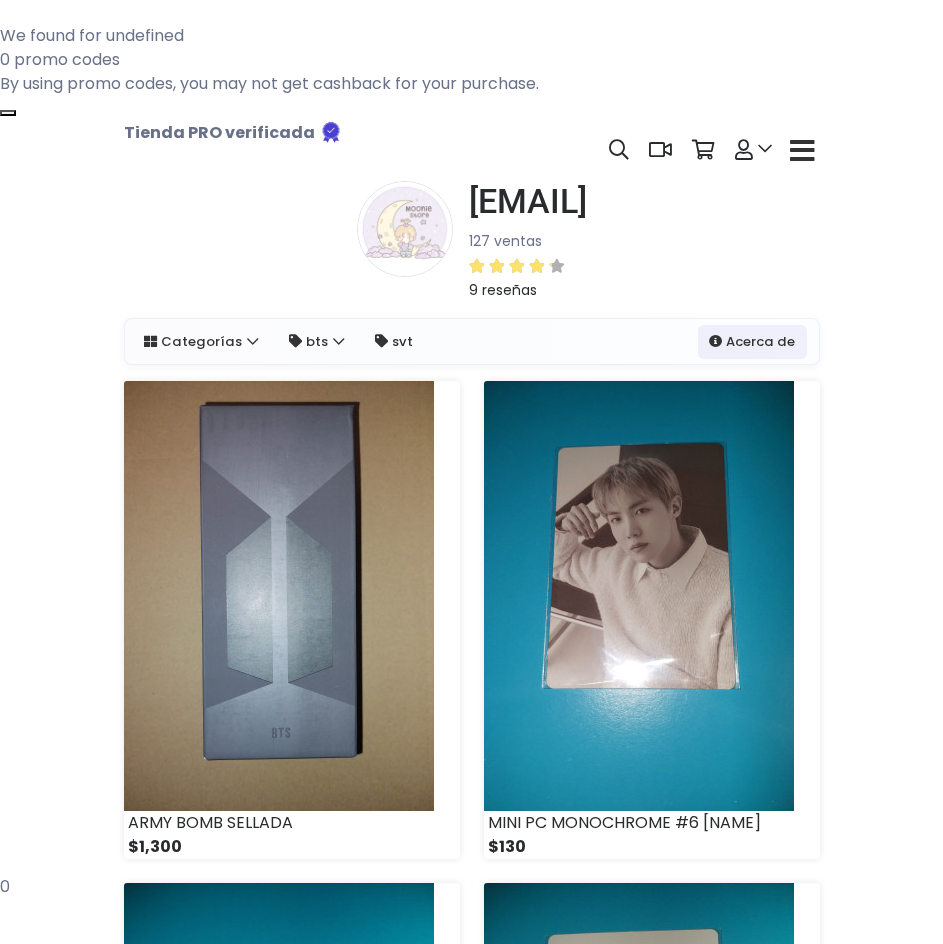 click on "monniestore06
127 ventas
9 reseñas
Bts Svt" at bounding box center [471, 3600] 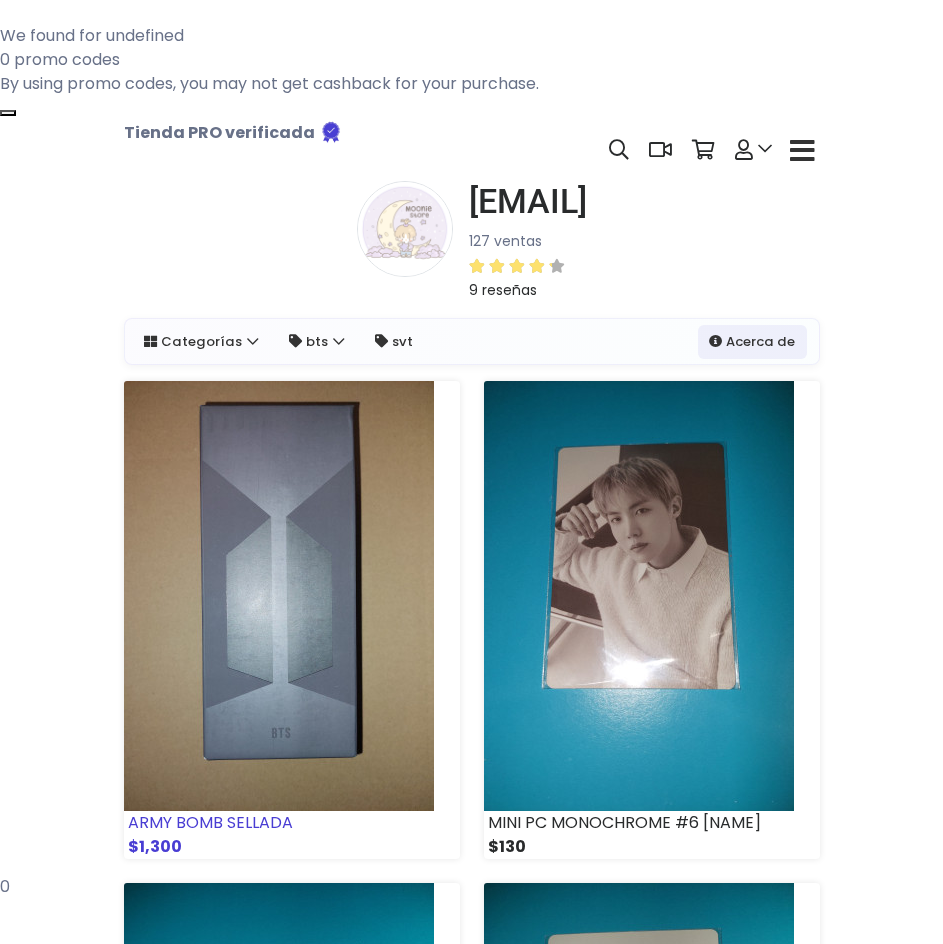 click at bounding box center [279, 596] 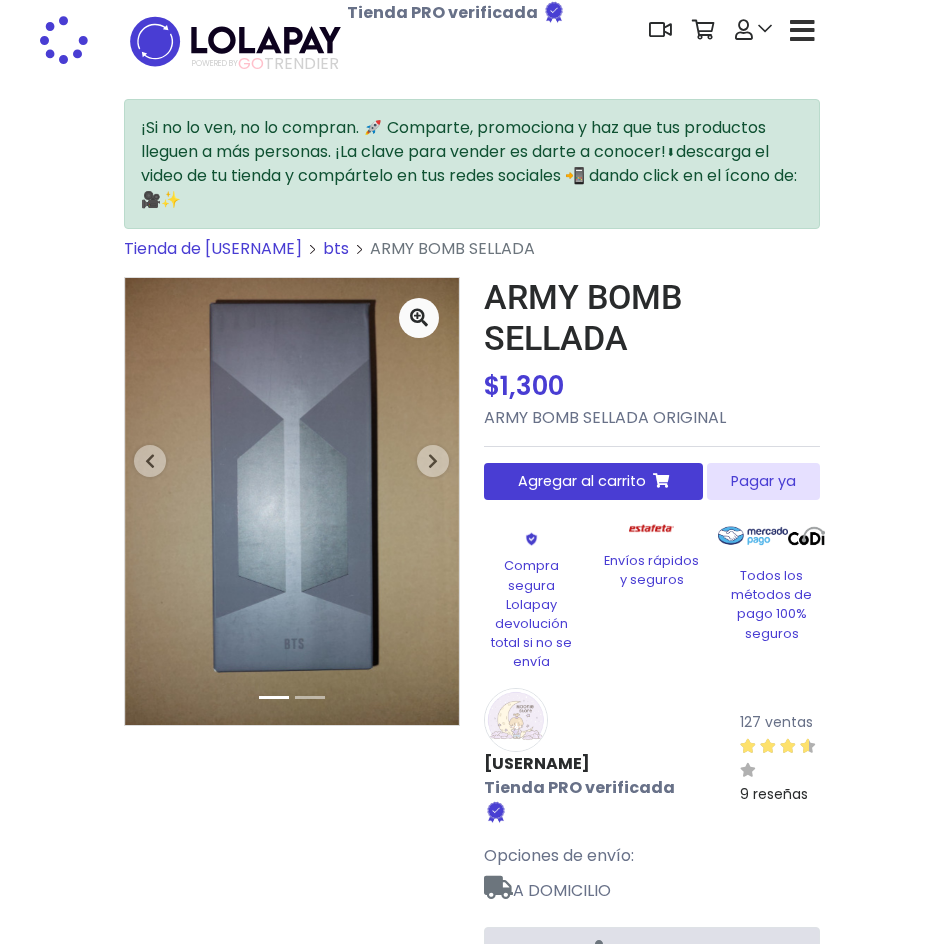 scroll, scrollTop: 0, scrollLeft: 0, axis: both 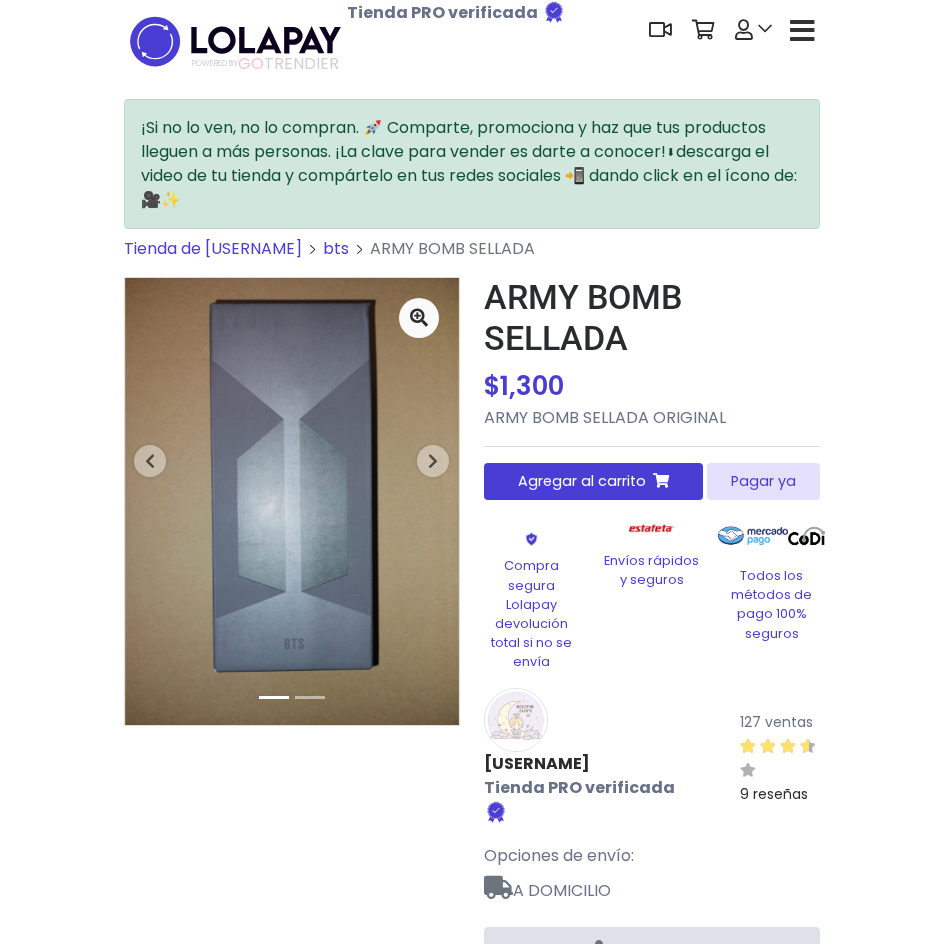 click on "Agregar al carrito" at bounding box center (582, 481) 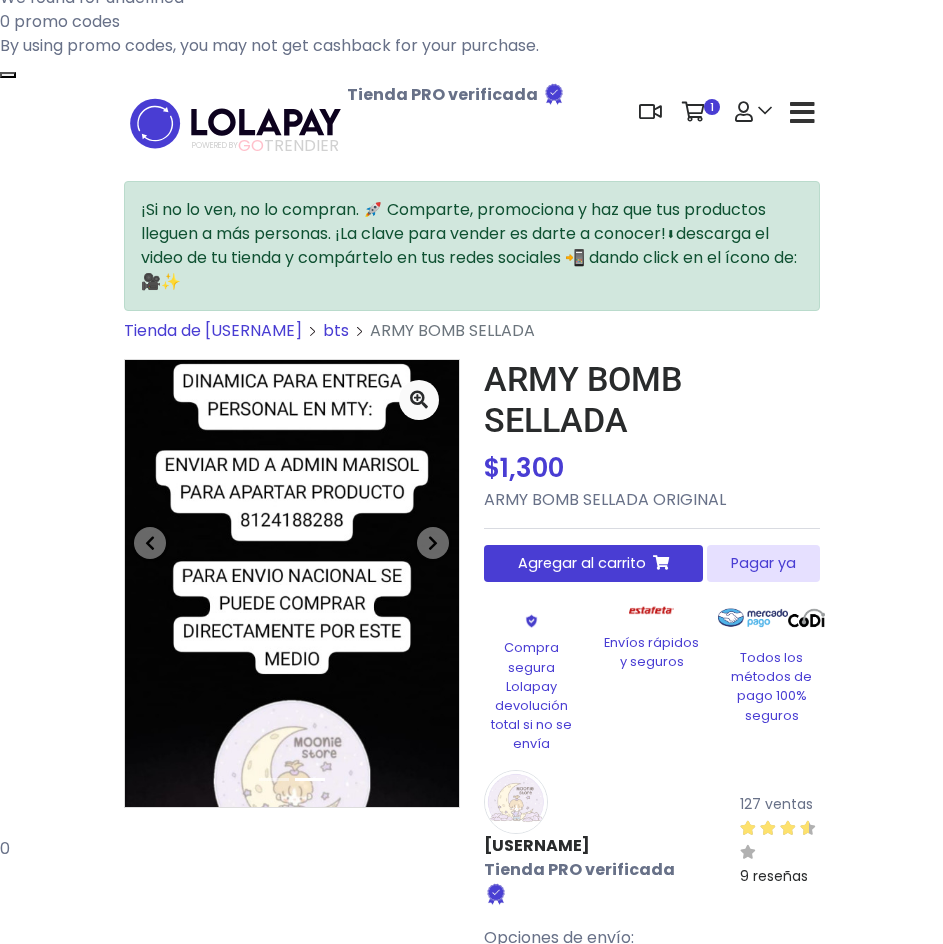scroll, scrollTop: 0, scrollLeft: 0, axis: both 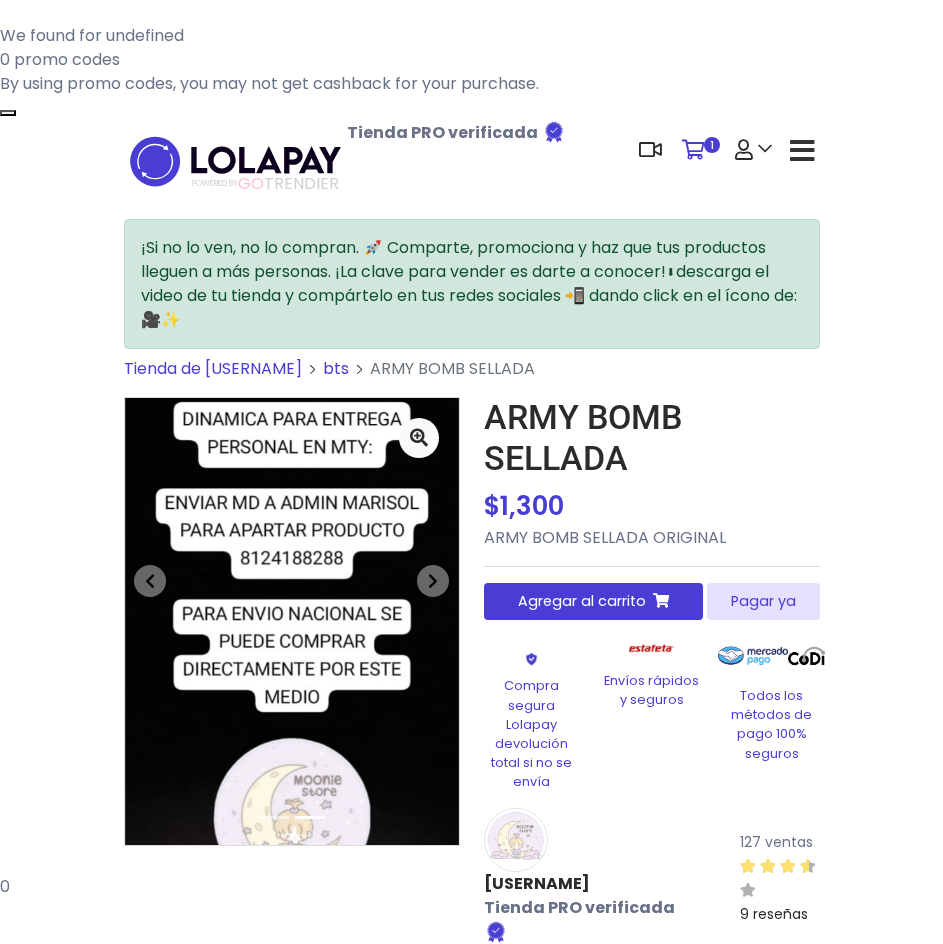 click at bounding box center [693, 150] 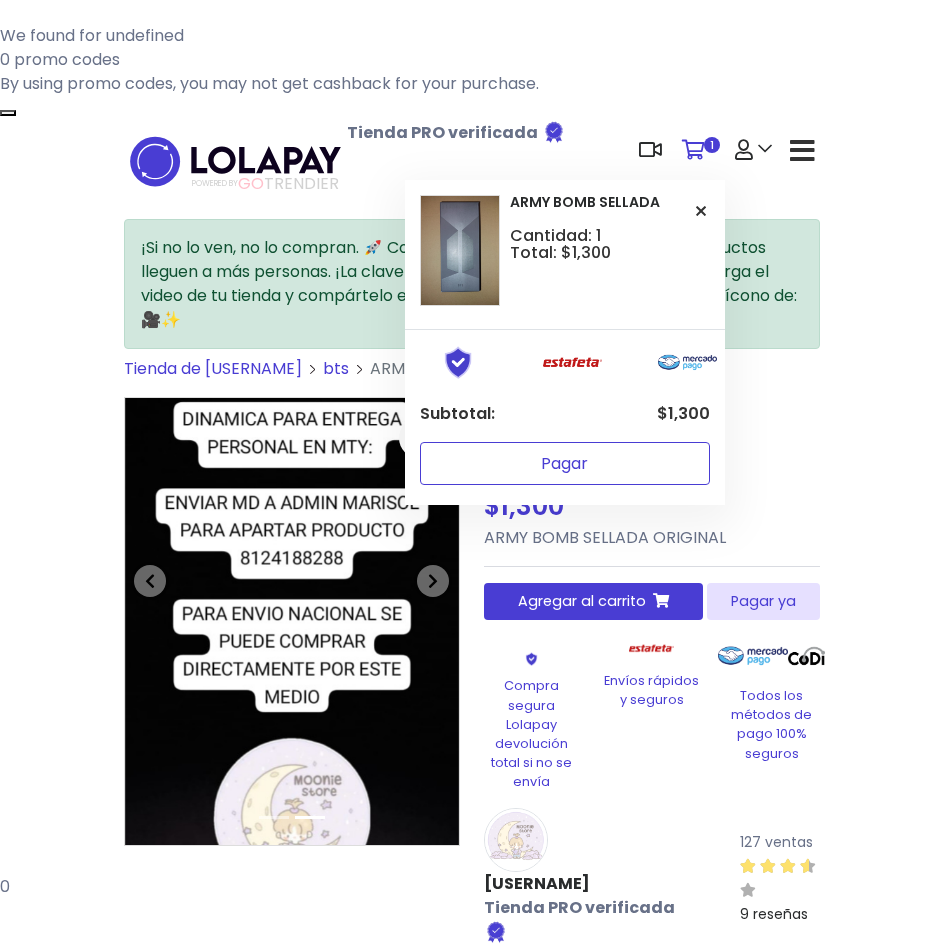 click on "Pagar" at bounding box center [565, 463] 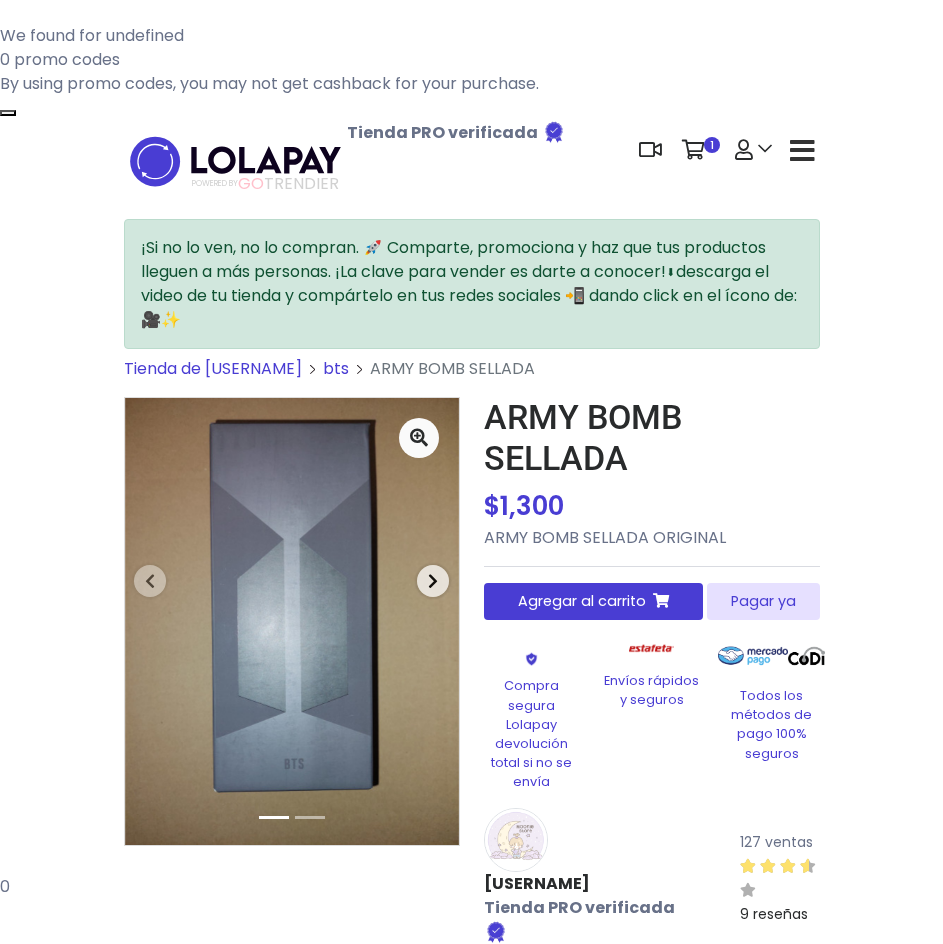 click at bounding box center [433, 581] 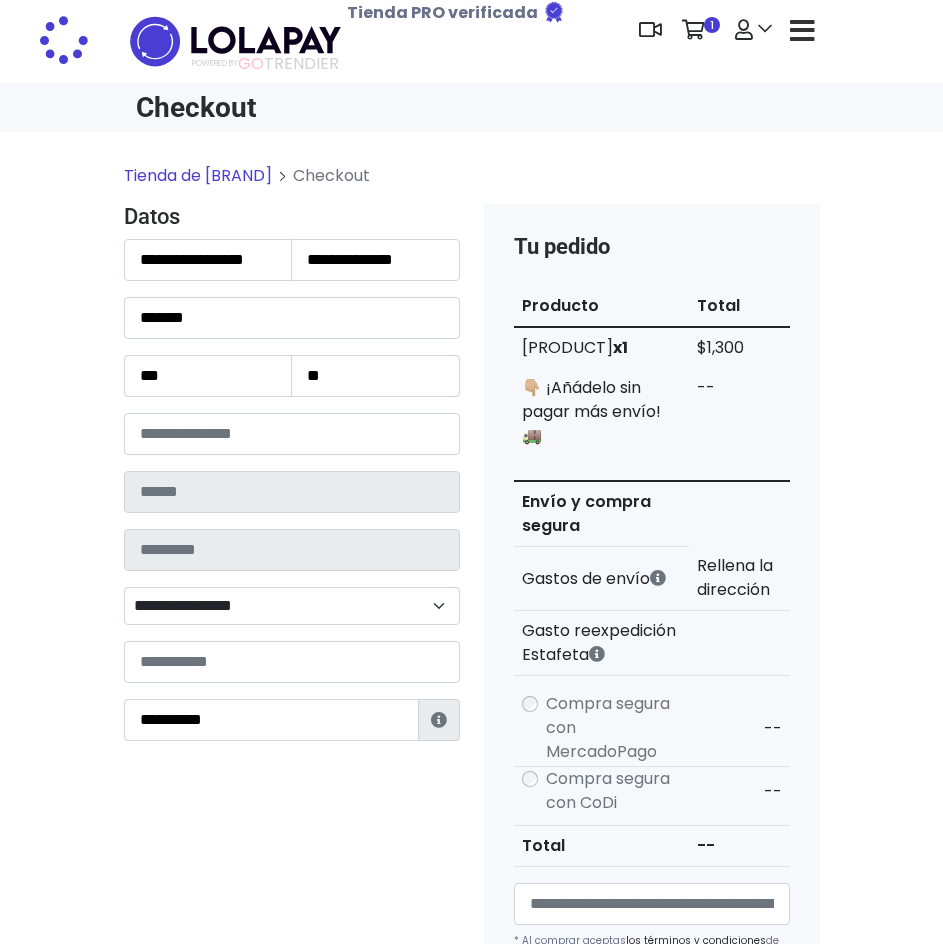 scroll, scrollTop: 0, scrollLeft: 0, axis: both 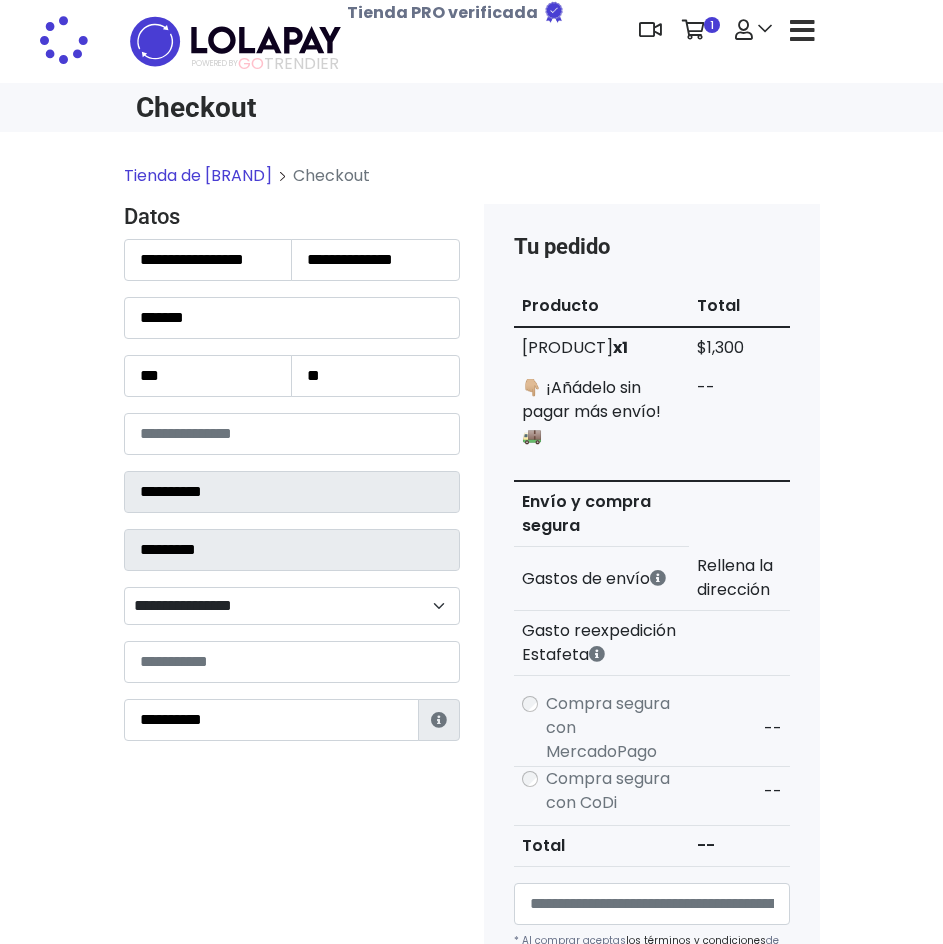 select on "**********" 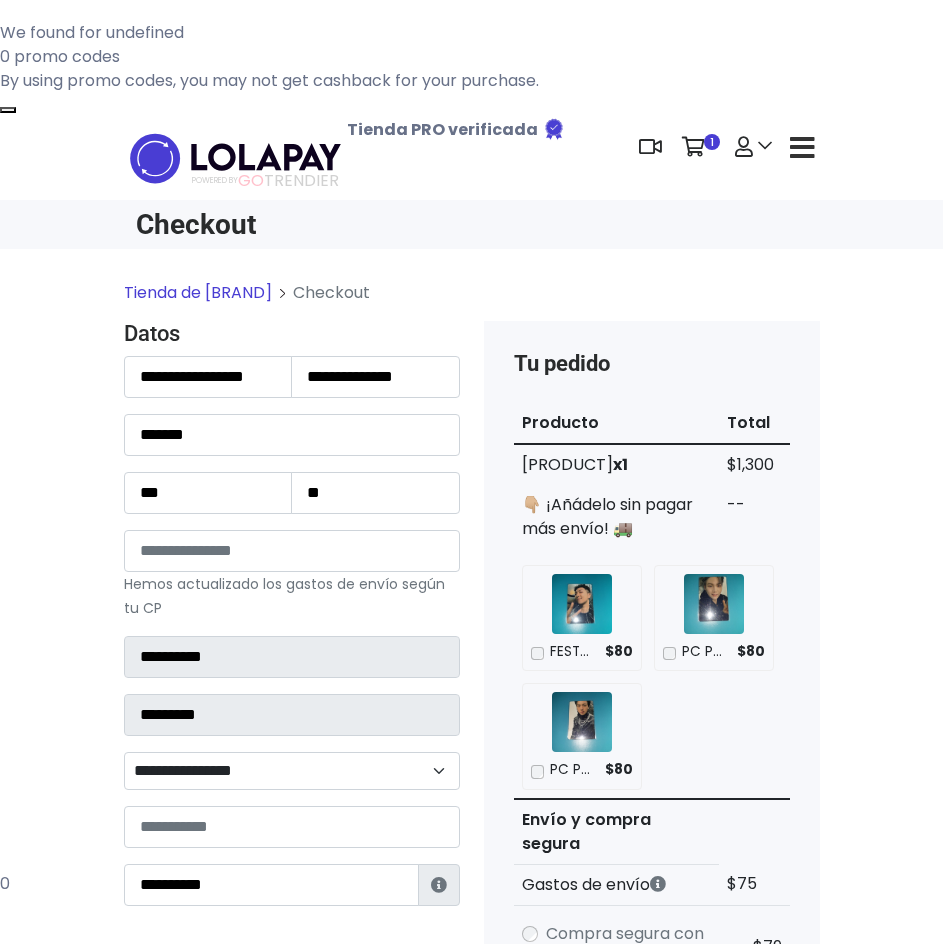scroll, scrollTop: 0, scrollLeft: 0, axis: both 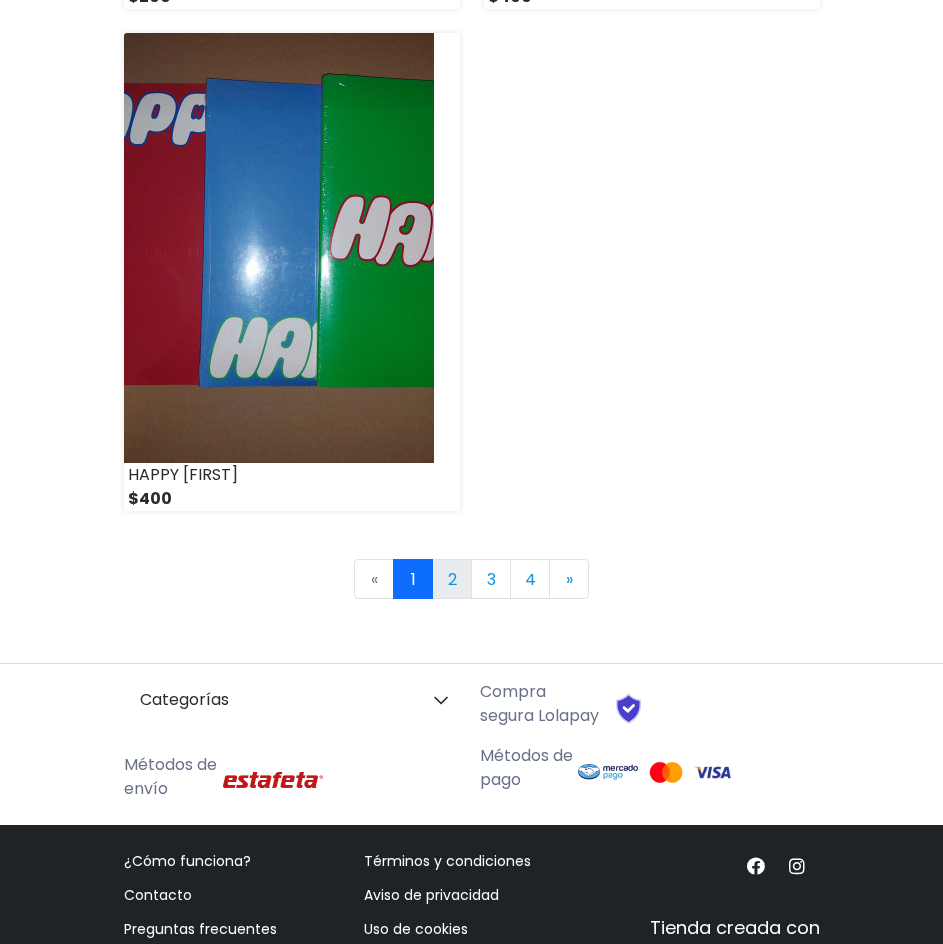 click on "2" at bounding box center (452, 579) 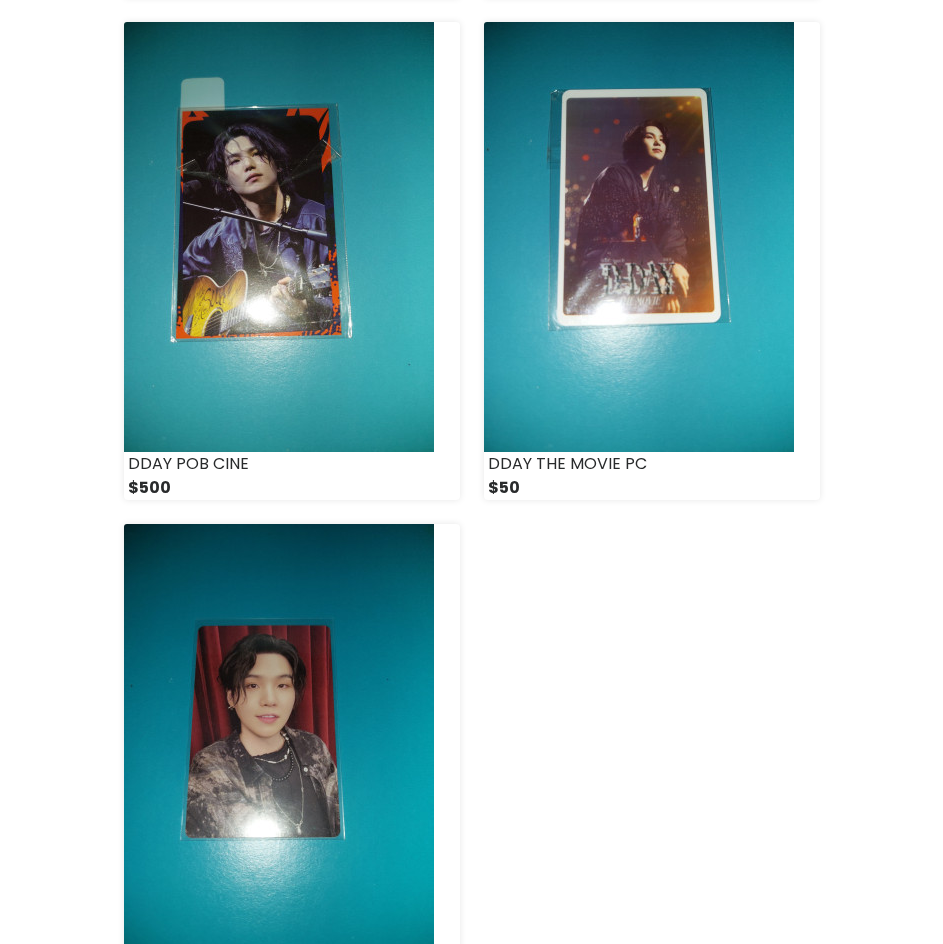 scroll, scrollTop: 6300, scrollLeft: 0, axis: vertical 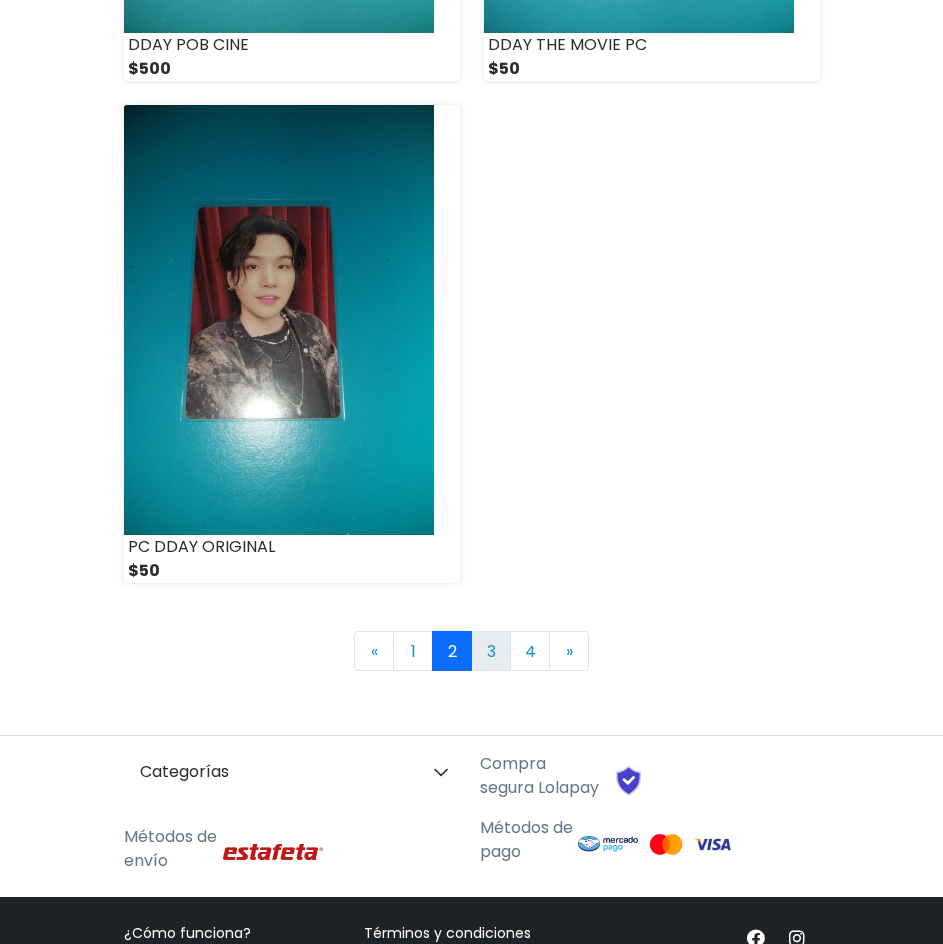 click on "3" at bounding box center [491, 651] 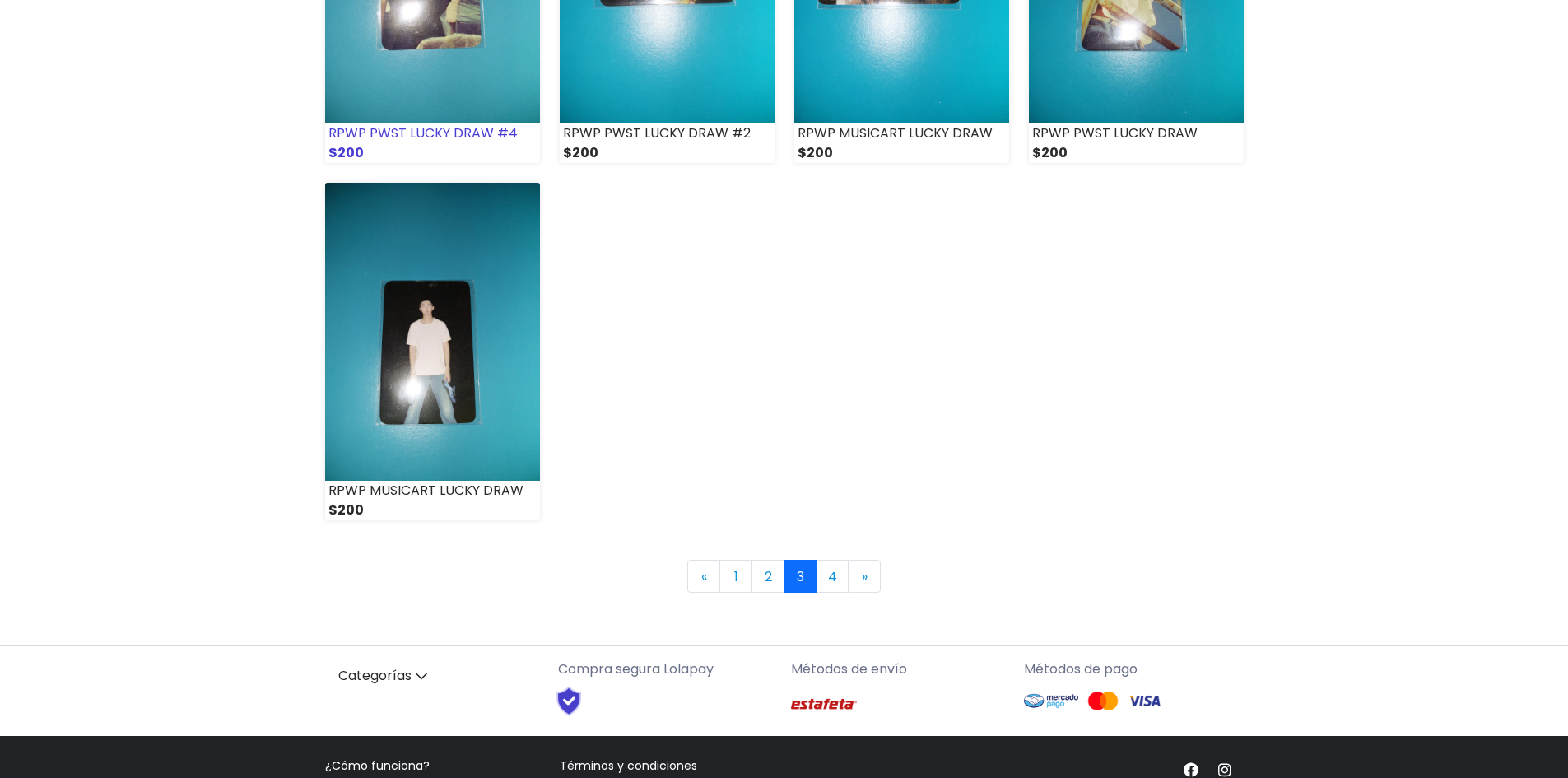 scroll, scrollTop: 2289, scrollLeft: 0, axis: vertical 